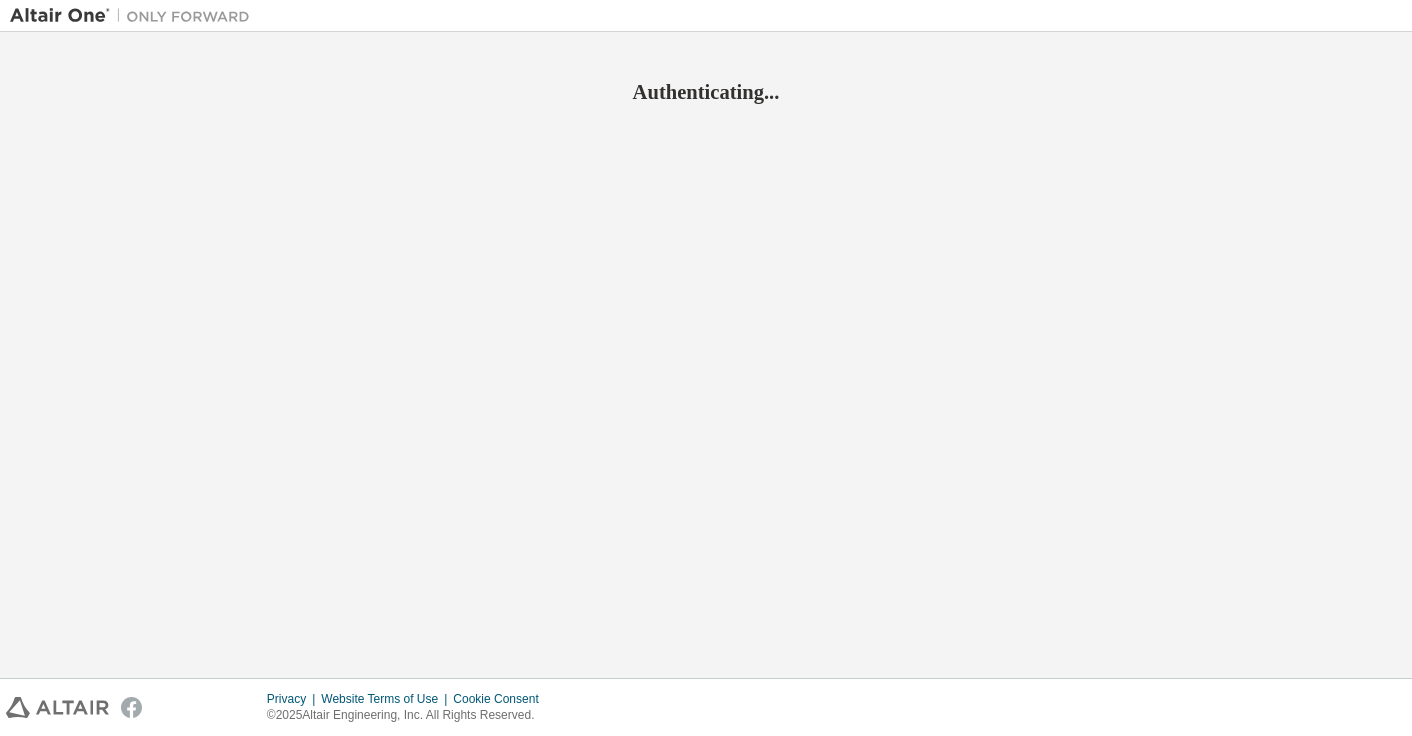 scroll, scrollTop: 0, scrollLeft: 0, axis: both 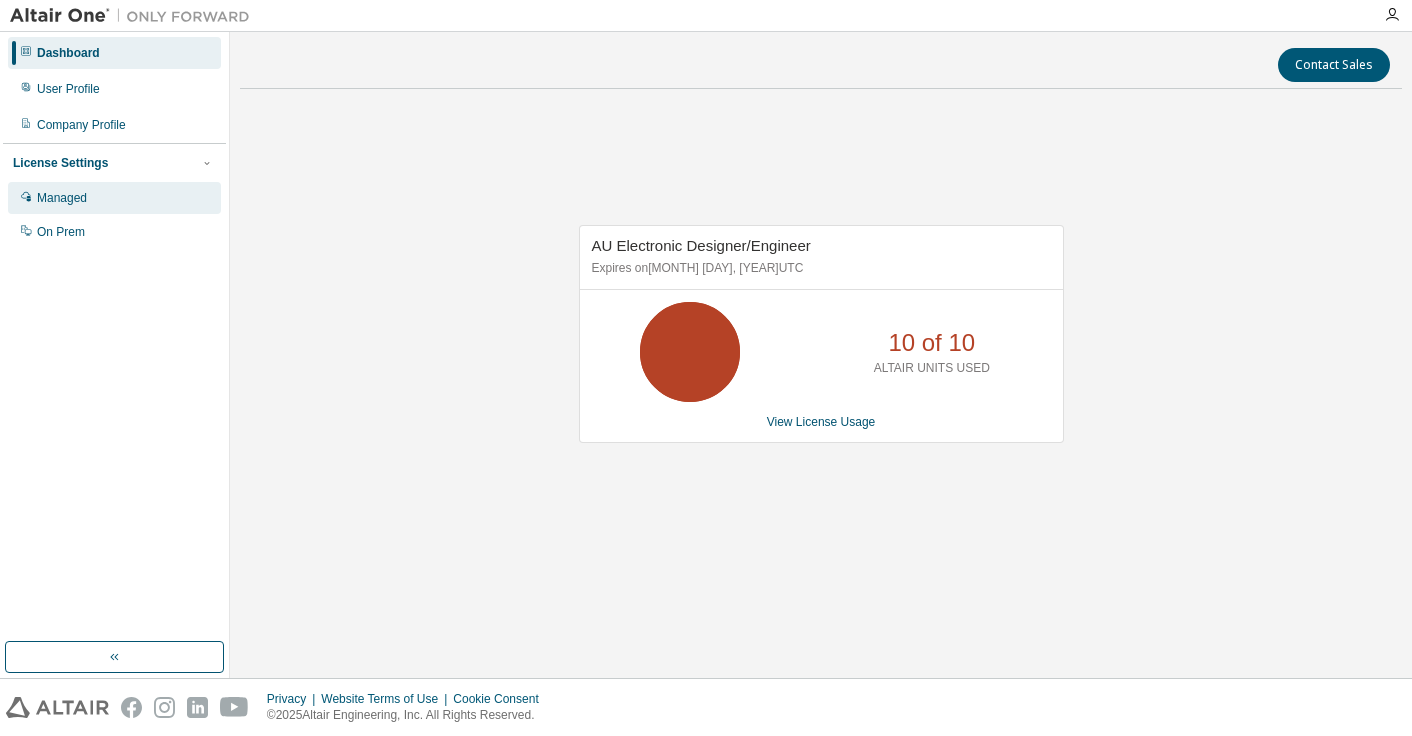 click on "Managed" at bounding box center (114, 198) 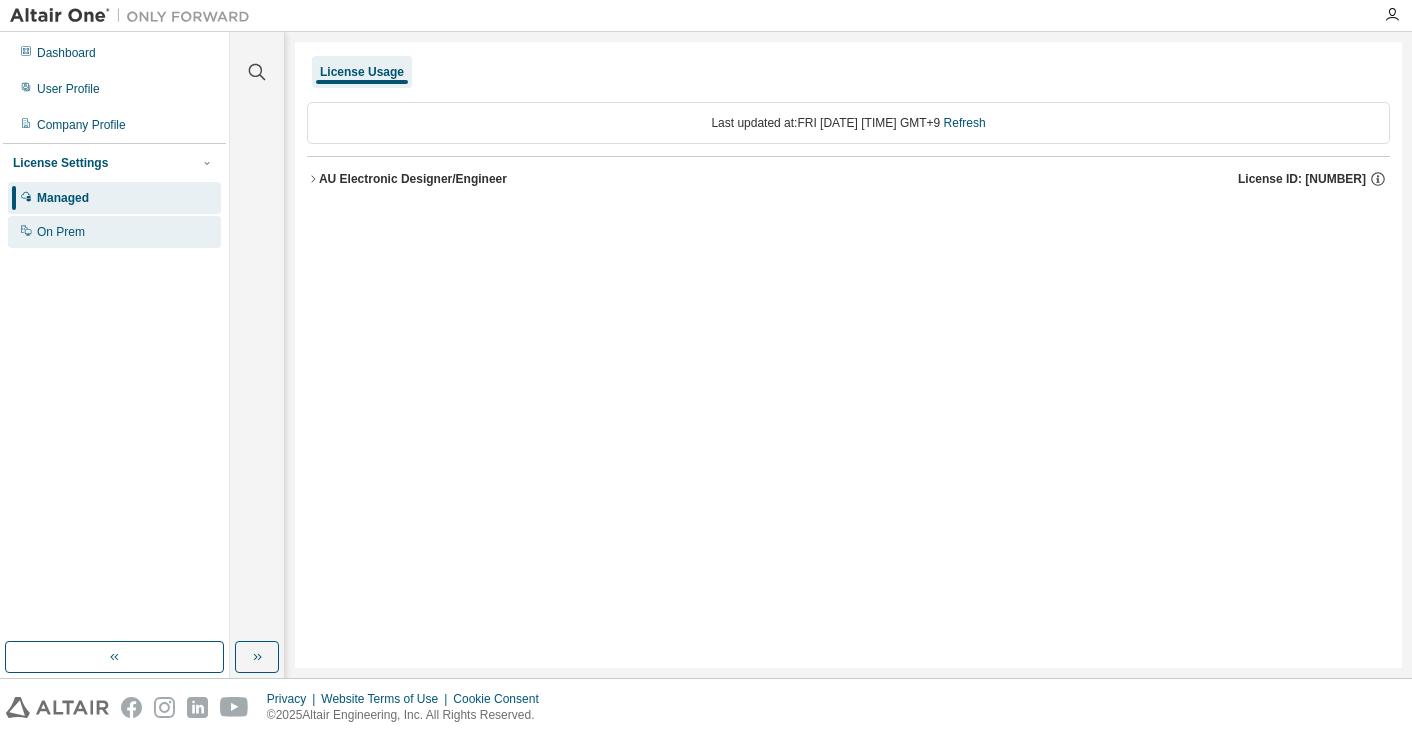 click on "On Prem" at bounding box center (114, 232) 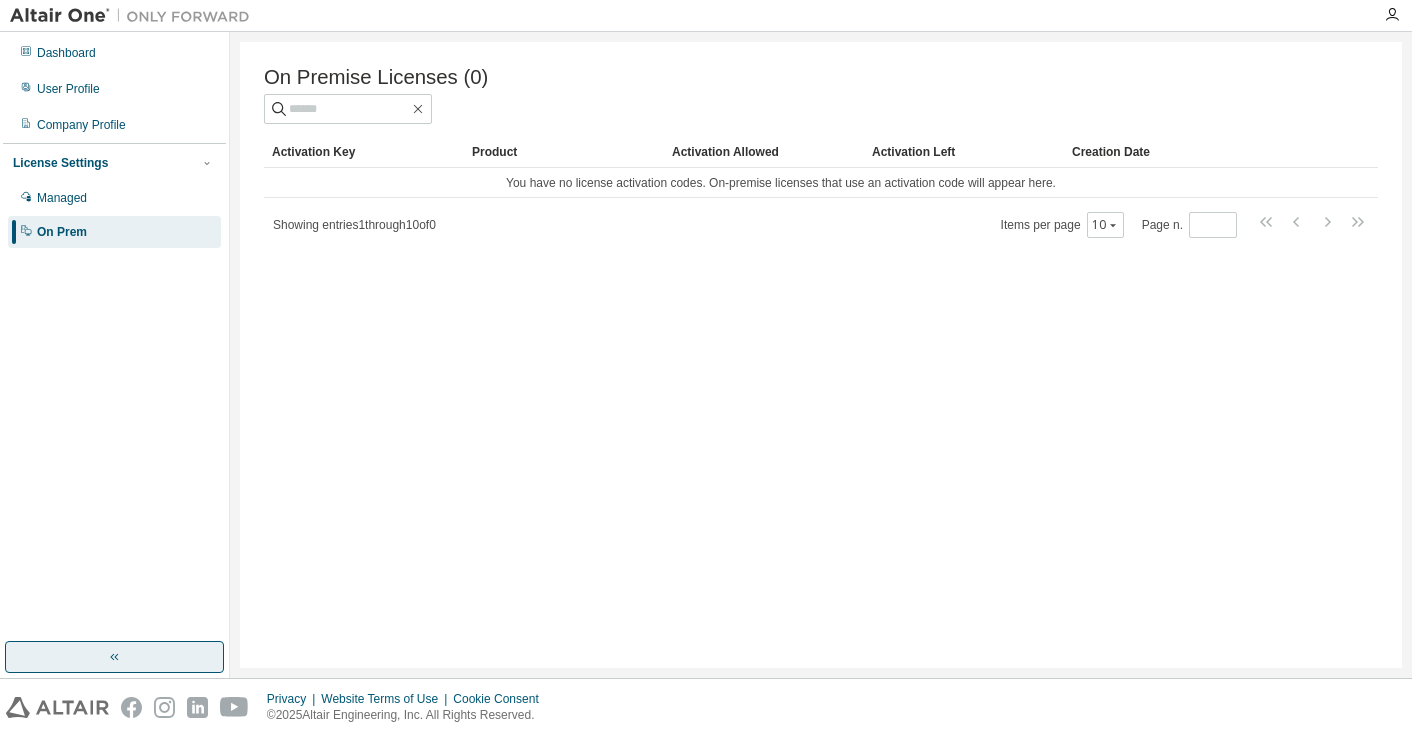 click at bounding box center [114, 657] 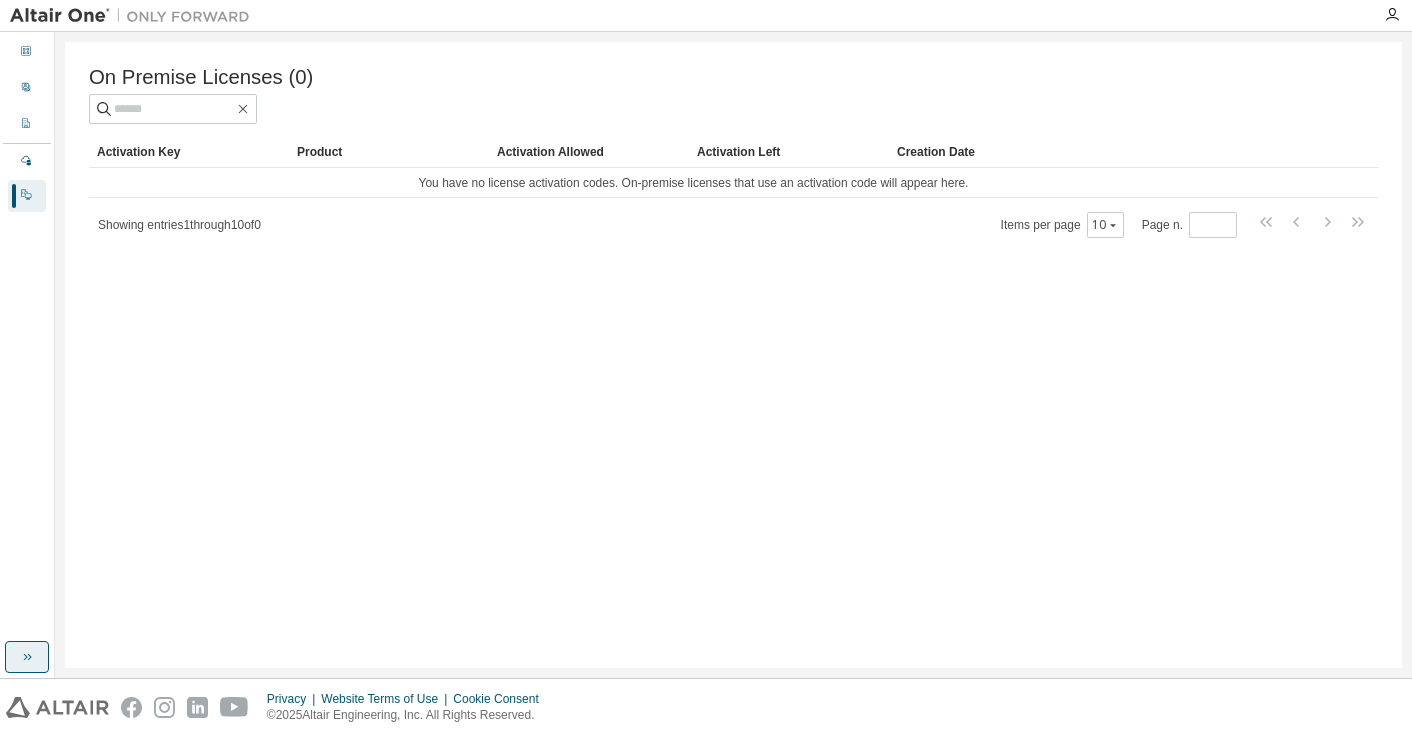 click 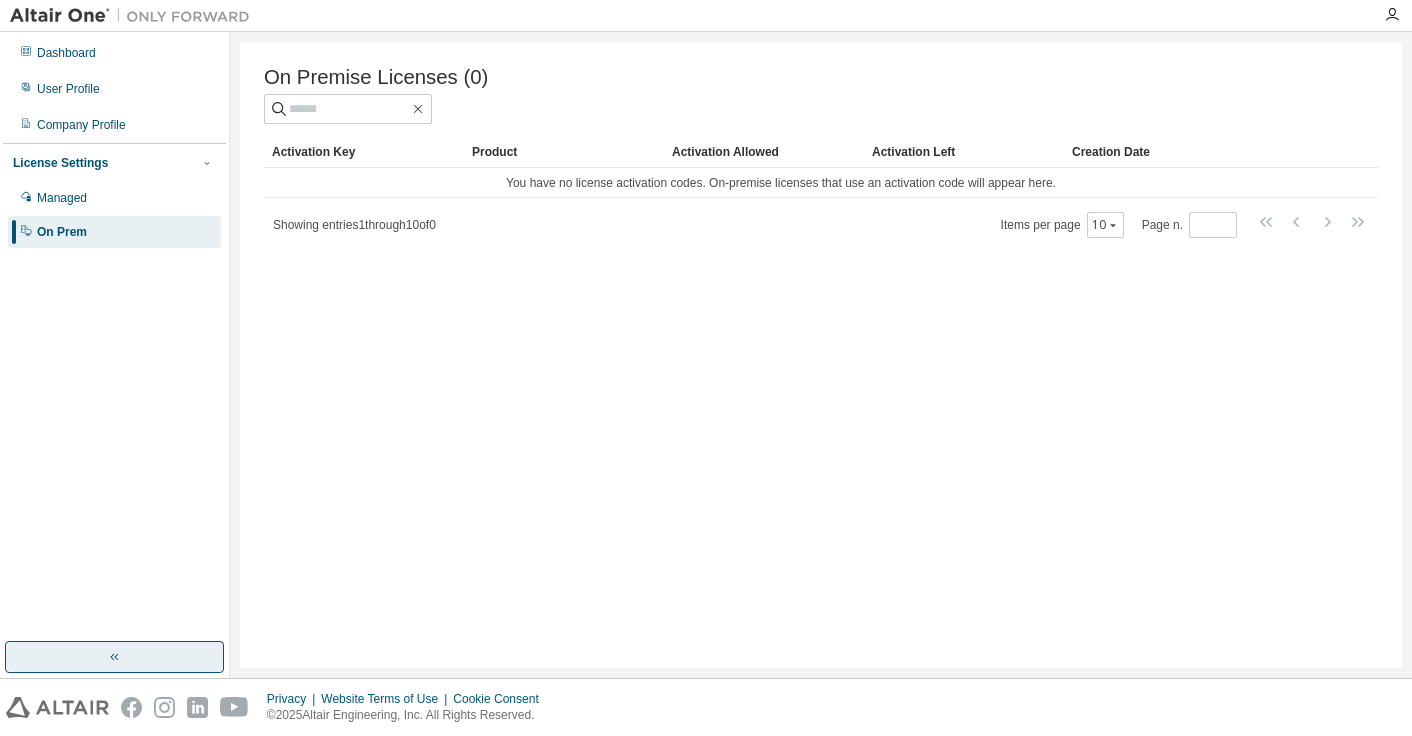 click at bounding box center [135, 16] 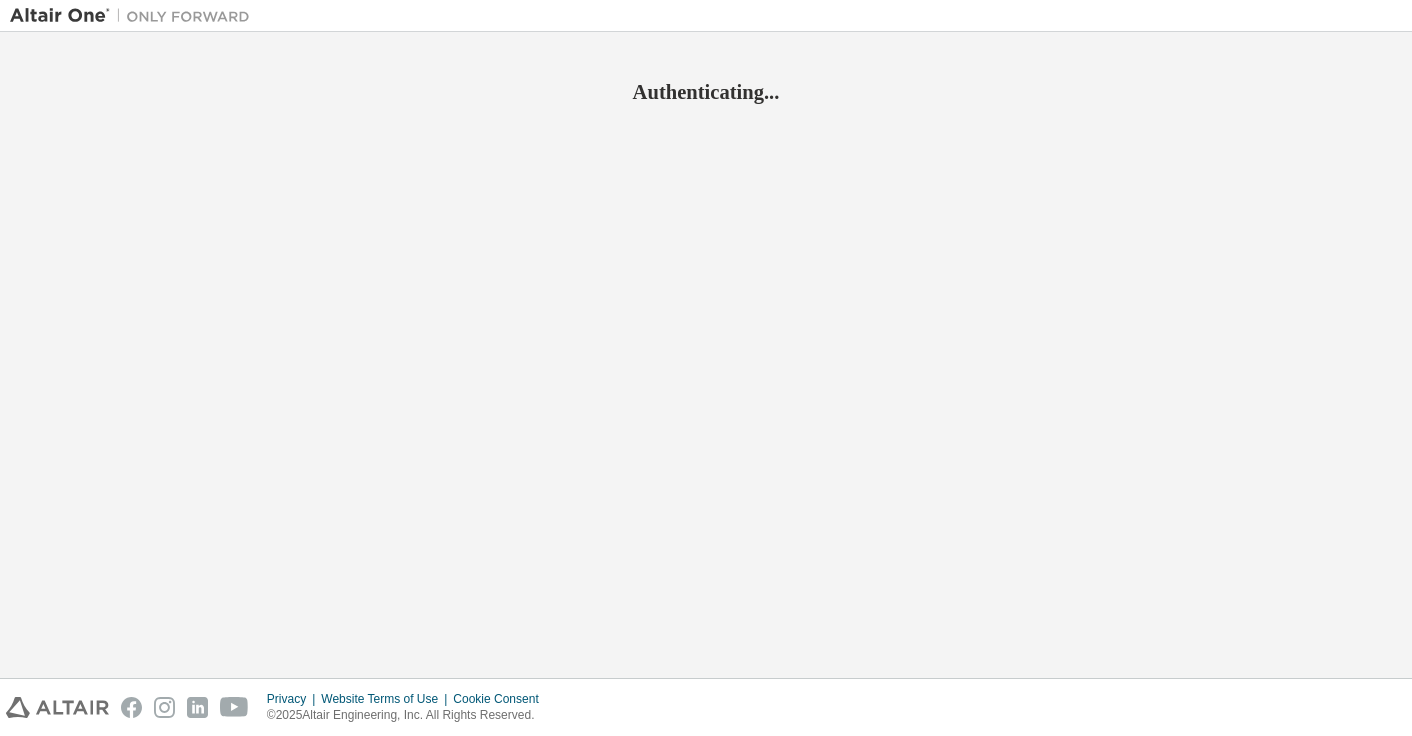 scroll, scrollTop: 0, scrollLeft: 0, axis: both 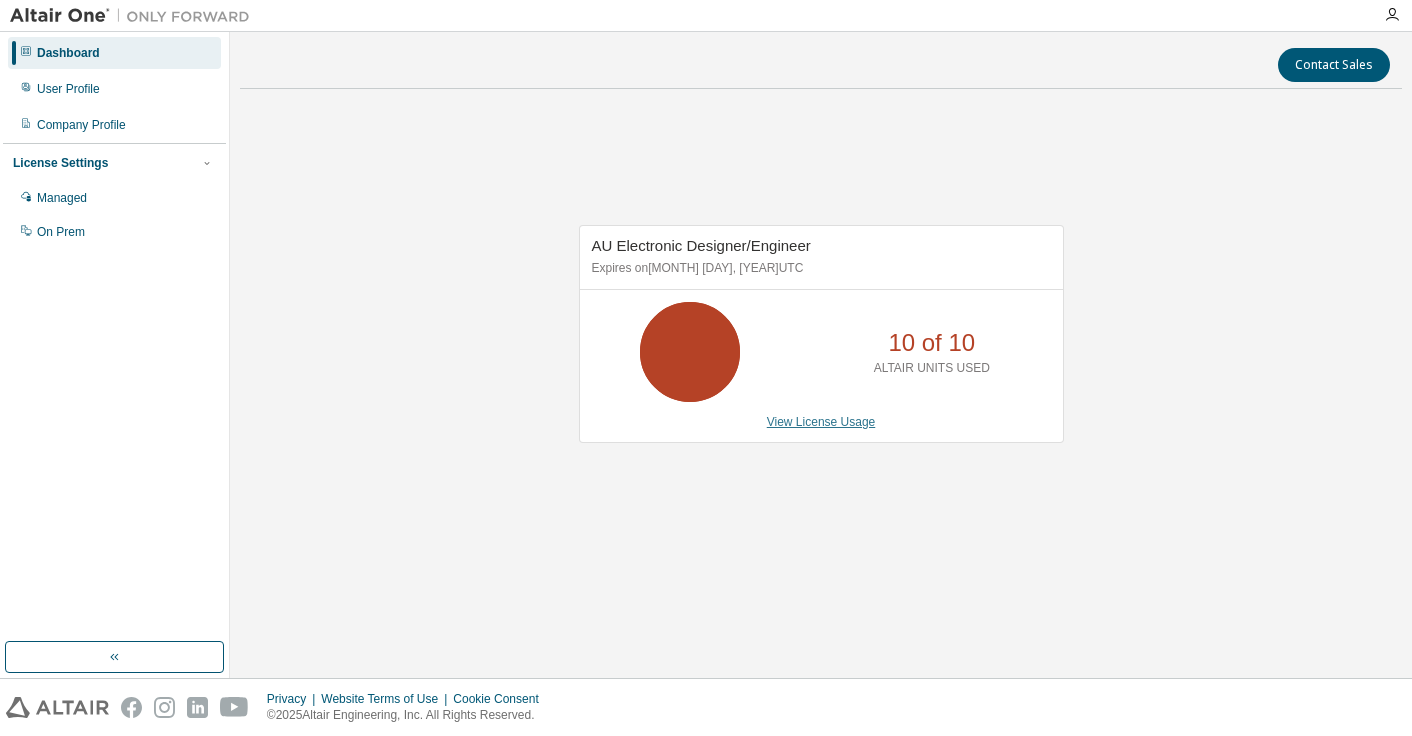 click on "View License Usage" at bounding box center (821, 422) 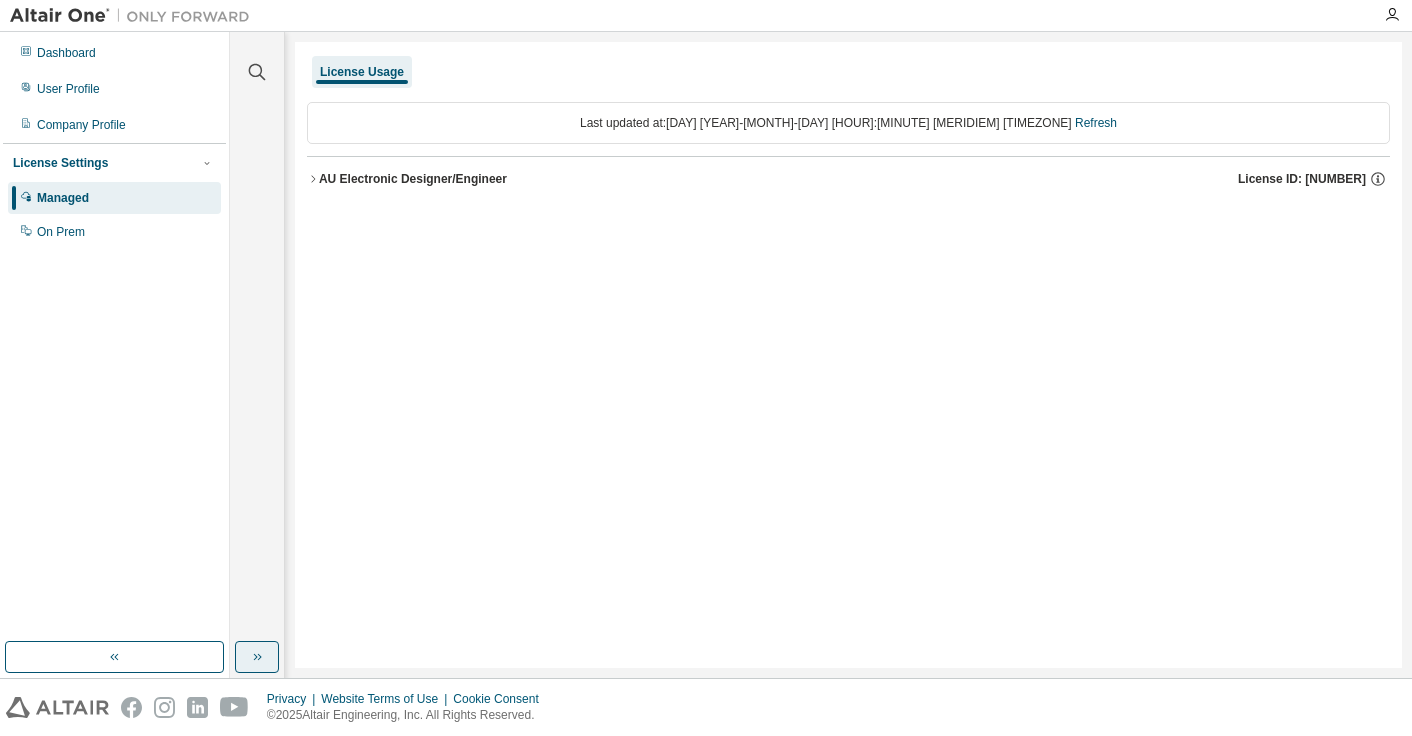 click at bounding box center (257, 657) 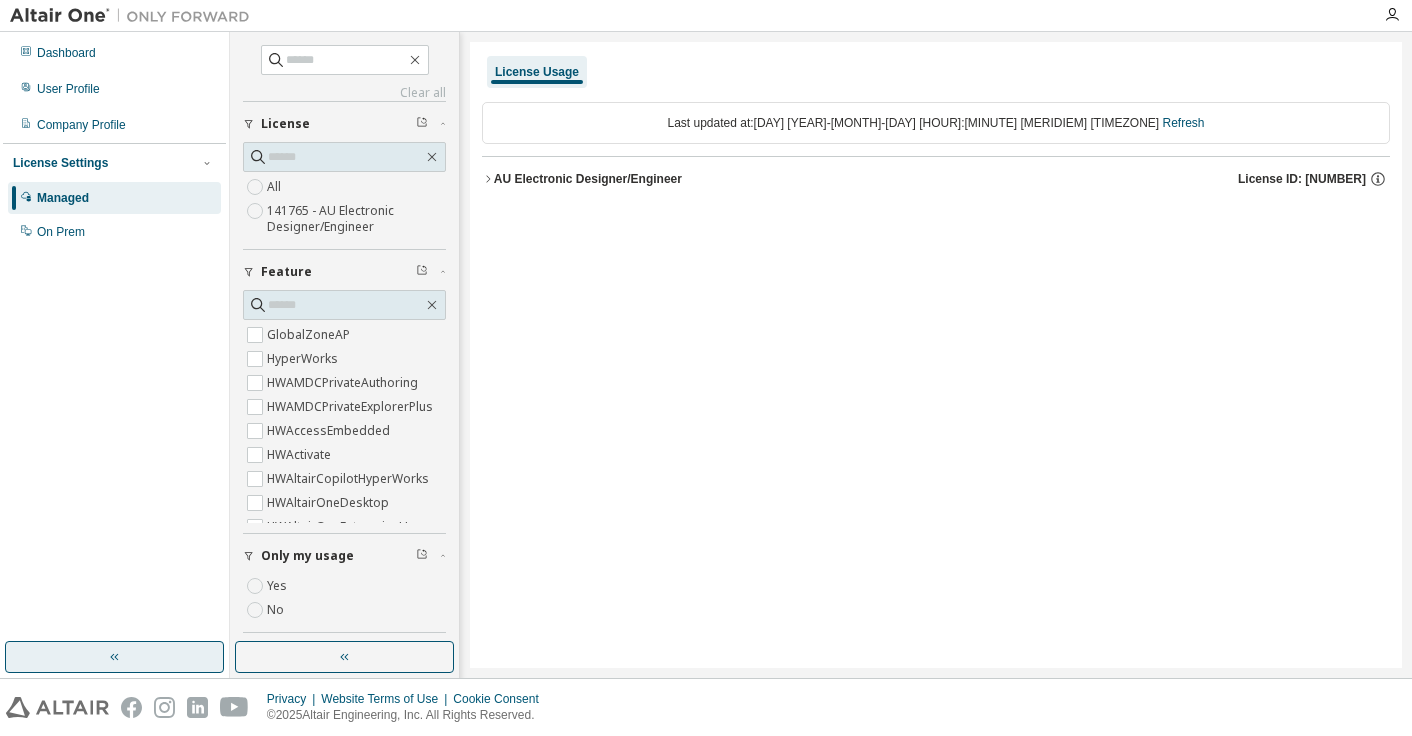click 